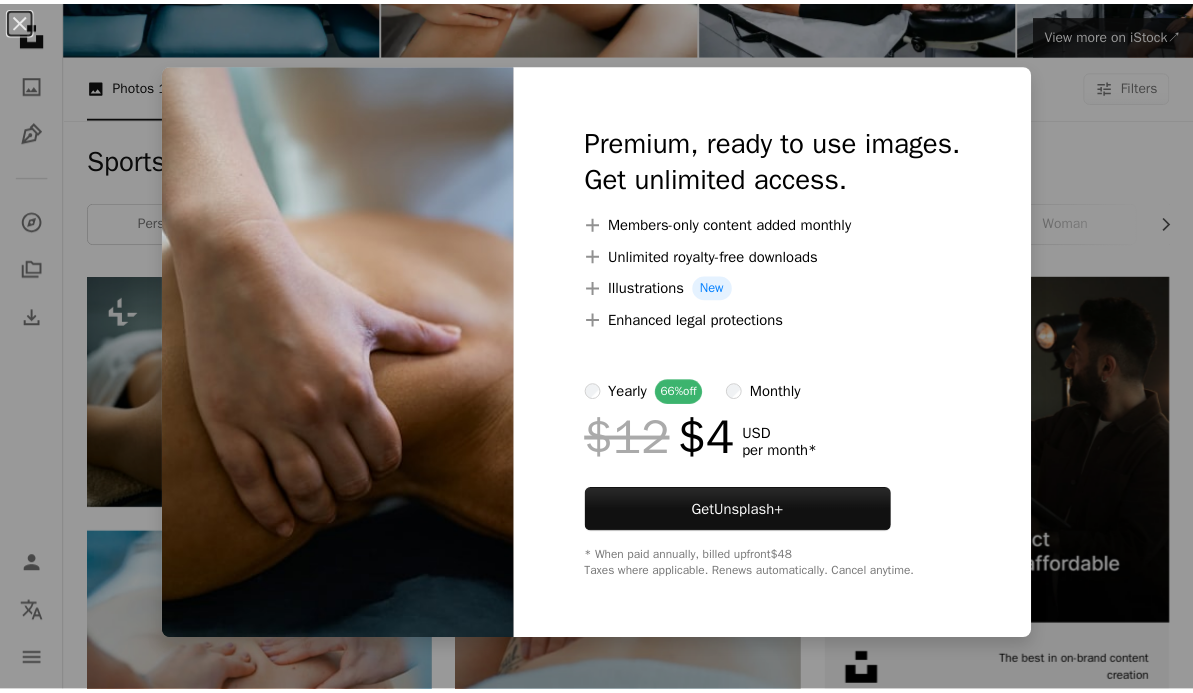 scroll, scrollTop: 223, scrollLeft: 0, axis: vertical 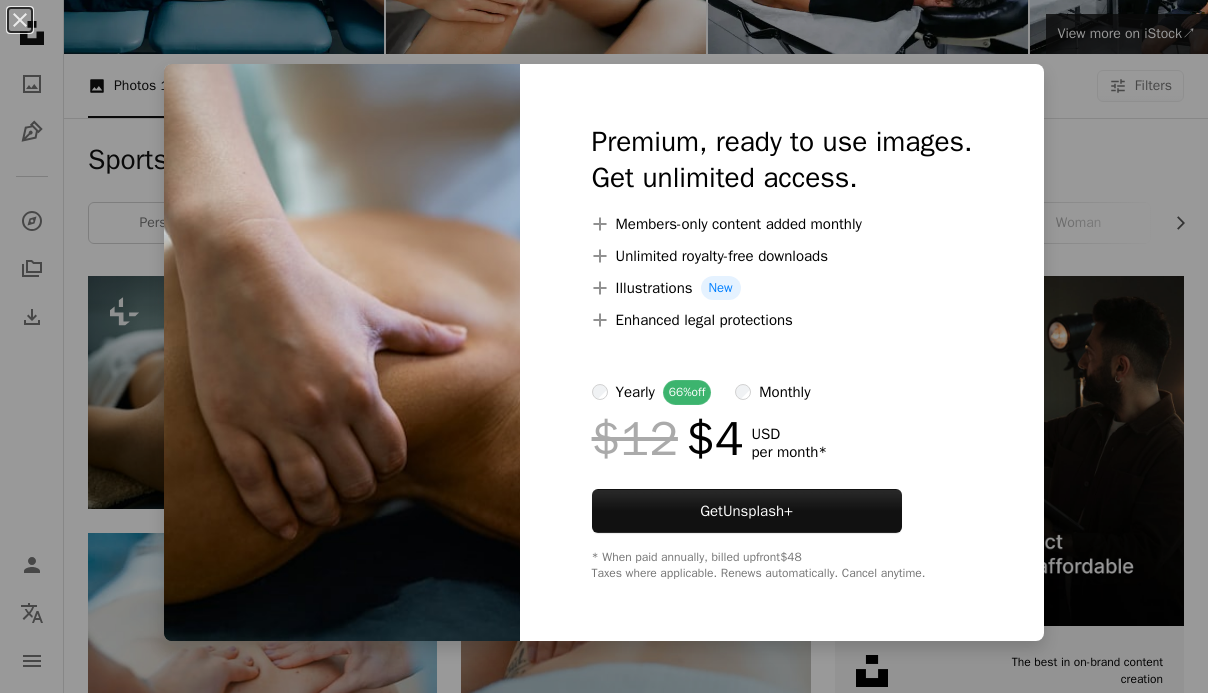 click on "An X shape Premium, ready to use images. Get unlimited access. A plus sign Members-only content added monthly A plus sign Unlimited royalty-free downloads A plus sign Illustrations  New A plus sign Enhanced legal protections yearly 66%  off monthly $12   $4 USD per month * Get  Unsplash+ * When paid annually, billed upfront  $48 Taxes where applicable. Renews automatically. Cancel anytime." at bounding box center [604, 346] 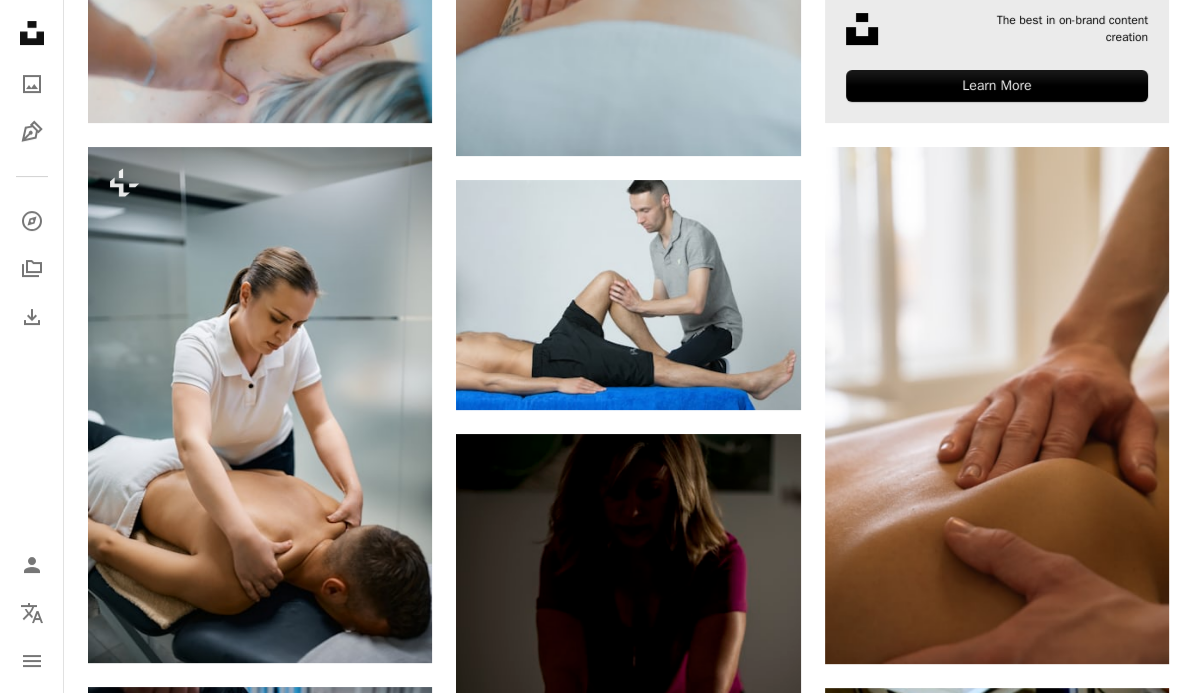 scroll, scrollTop: 882, scrollLeft: 0, axis: vertical 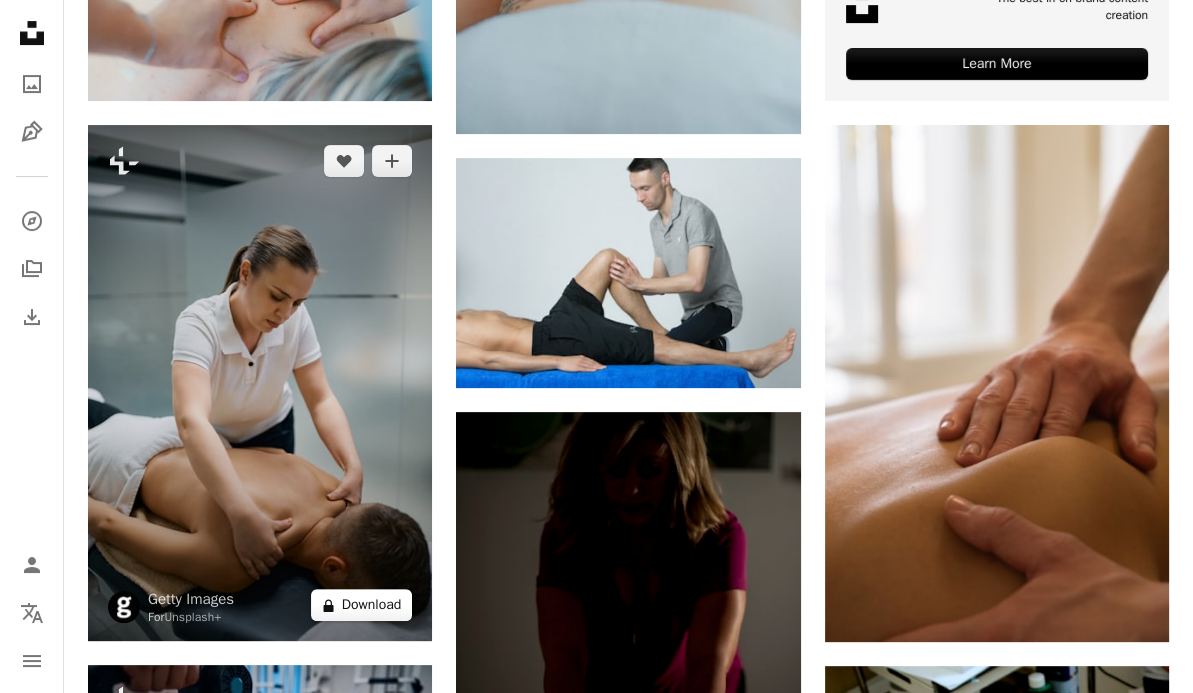click on "A lock Download" at bounding box center (362, 605) 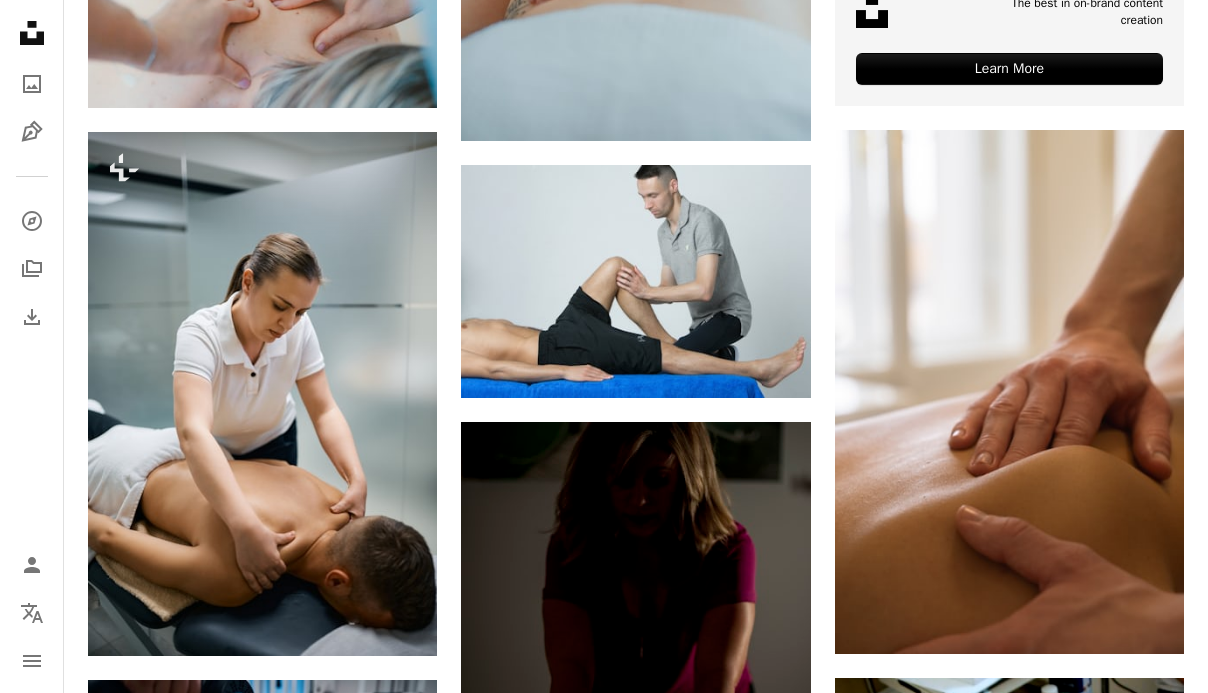 click on "An X shape Premium, ready to use images. Get unlimited access. A plus sign Members-only content added monthly A plus sign Unlimited royalty-free downloads A plus sign Illustrations  New A plus sign Enhanced legal protections yearly 66%  off monthly $12   $4 USD per month * Get  Unsplash+ * When paid annually, billed upfront  $48 Taxes where applicable. Renews automatically. Cancel anytime." at bounding box center [604, 8447] 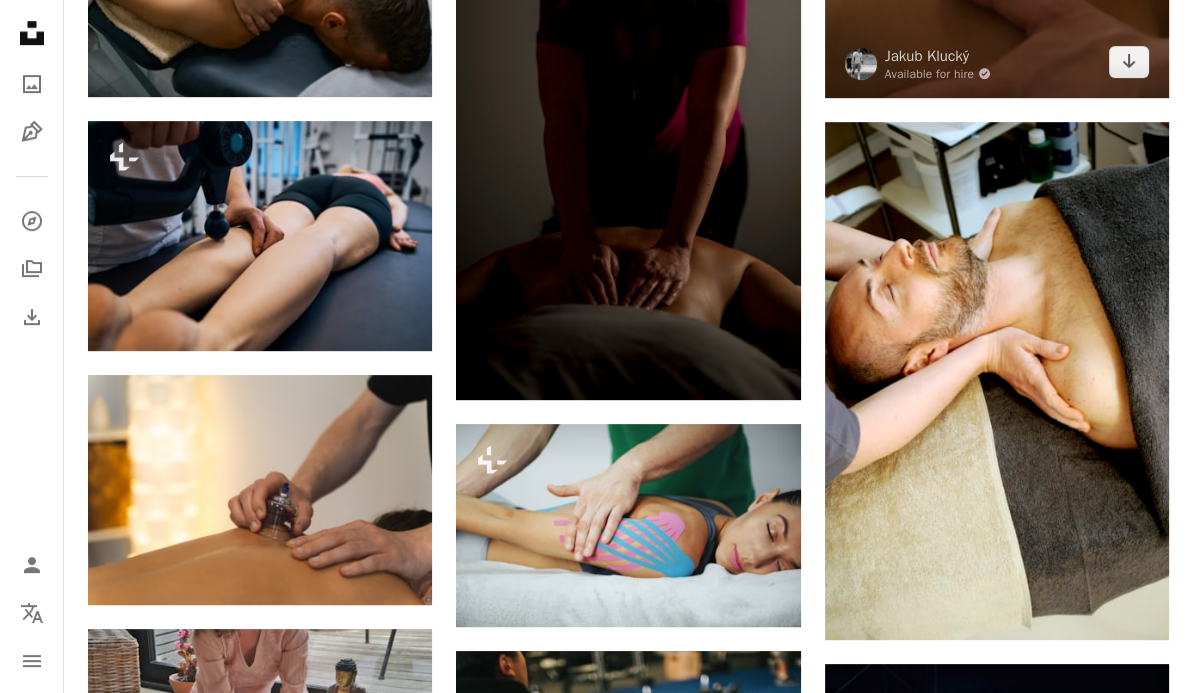 scroll, scrollTop: 1436, scrollLeft: 0, axis: vertical 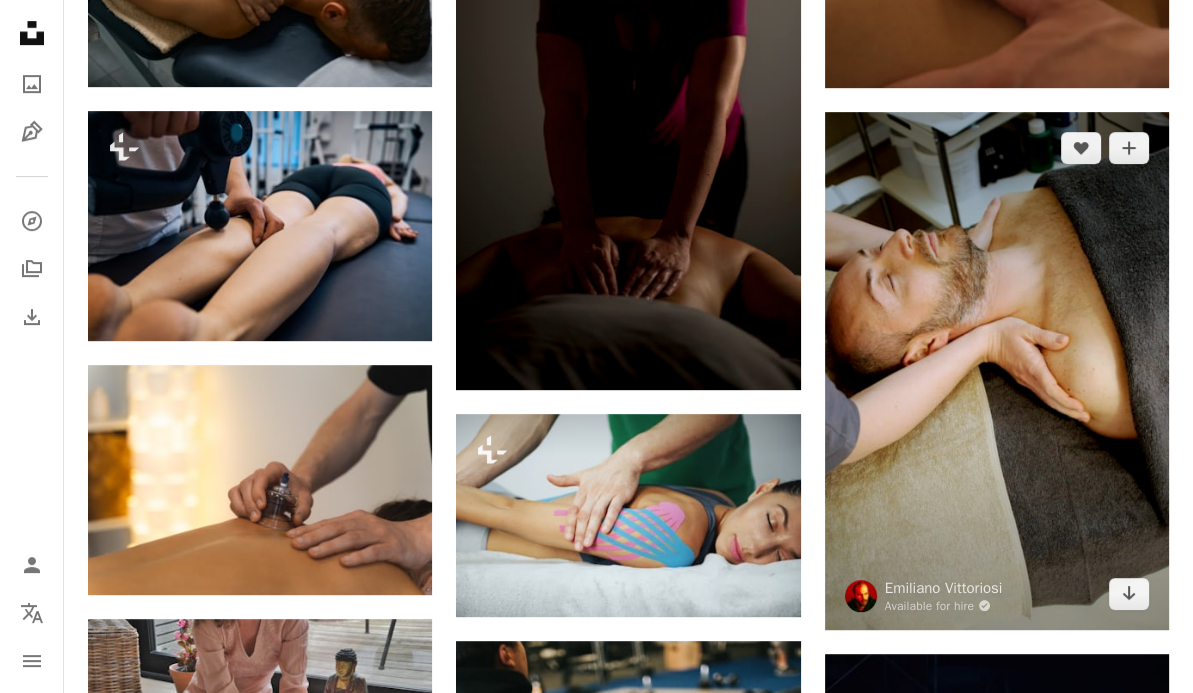 click at bounding box center (997, 371) 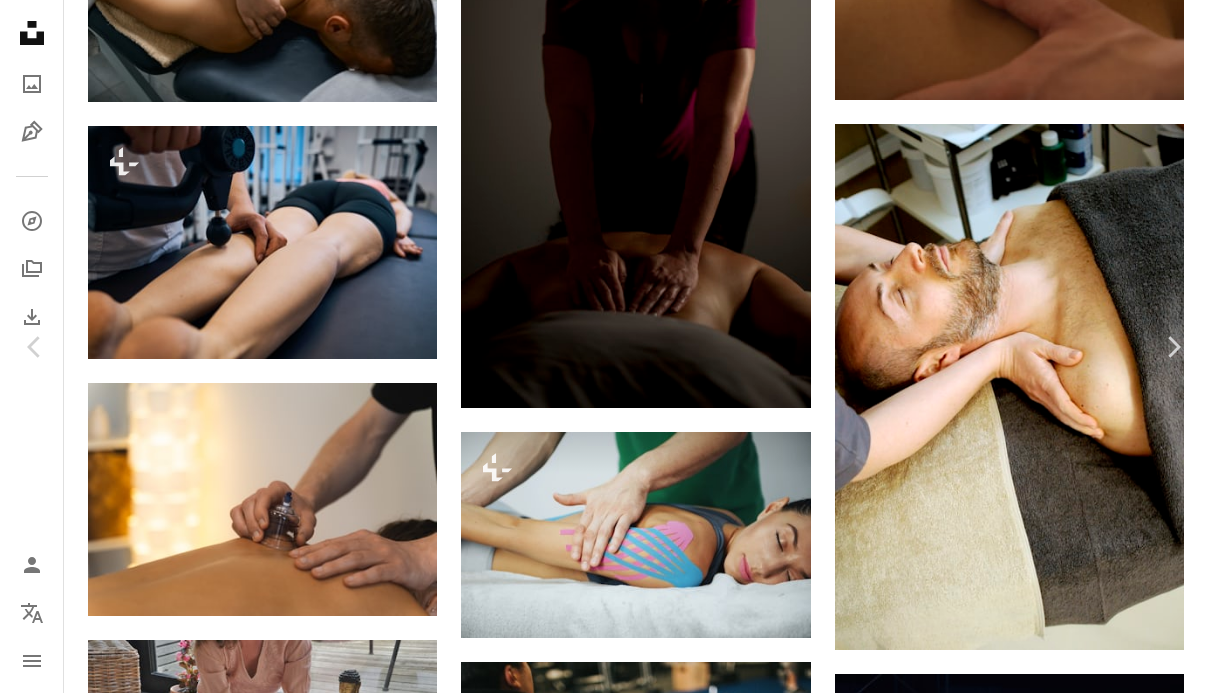 click on "An X shape Chevron left Chevron right [FIRST] [LAST] Available for hire A checkmark inside of a circle A heart A plus sign Download free Chevron down Zoom in Views 11,445,976 Downloads 83,451 Featured in Health & Wellness A forward-right arrow Share Info icon Info More Actions Please when you download the pictures tag and follow me on instagram: https://www.instagram.com/[USERNAME]/ you will help me to grow up! Thank you! Calendar outlined Published on November 22, 2018 Camera NIKON CORPORATION, NIKON D90 Safety Free to use under the Unsplash License man yoga fitness health meditation wellness massage therapy stress mindfulness physiotherapy relaxation massage therapy neck pain masseuse neck tension human face website beauty Free pictures Browse premium related images on iStock | Save 20% with code UNSPLASH20 View more on iStock ↗ Related images A heart A plus sign [FIRST] [LAST] Available for hire A checkmark inside of a circle Arrow pointing down A heart A plus sign THLT LCX A heart" at bounding box center [604, 7893] 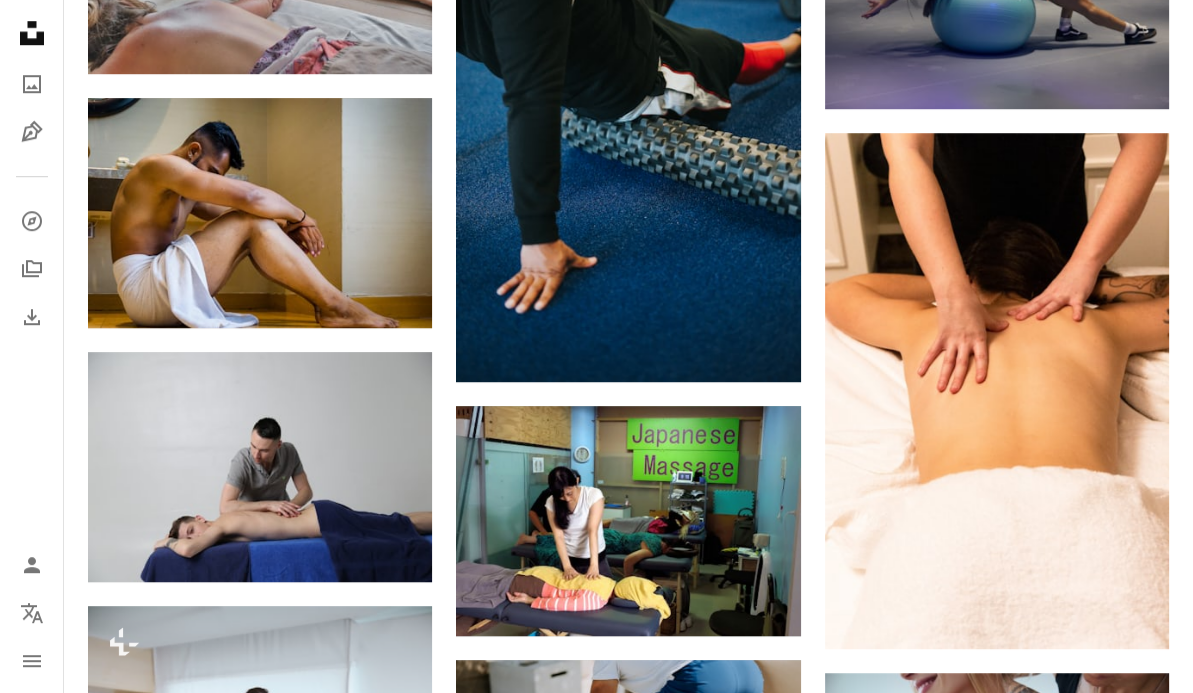 scroll, scrollTop: 2220, scrollLeft: 0, axis: vertical 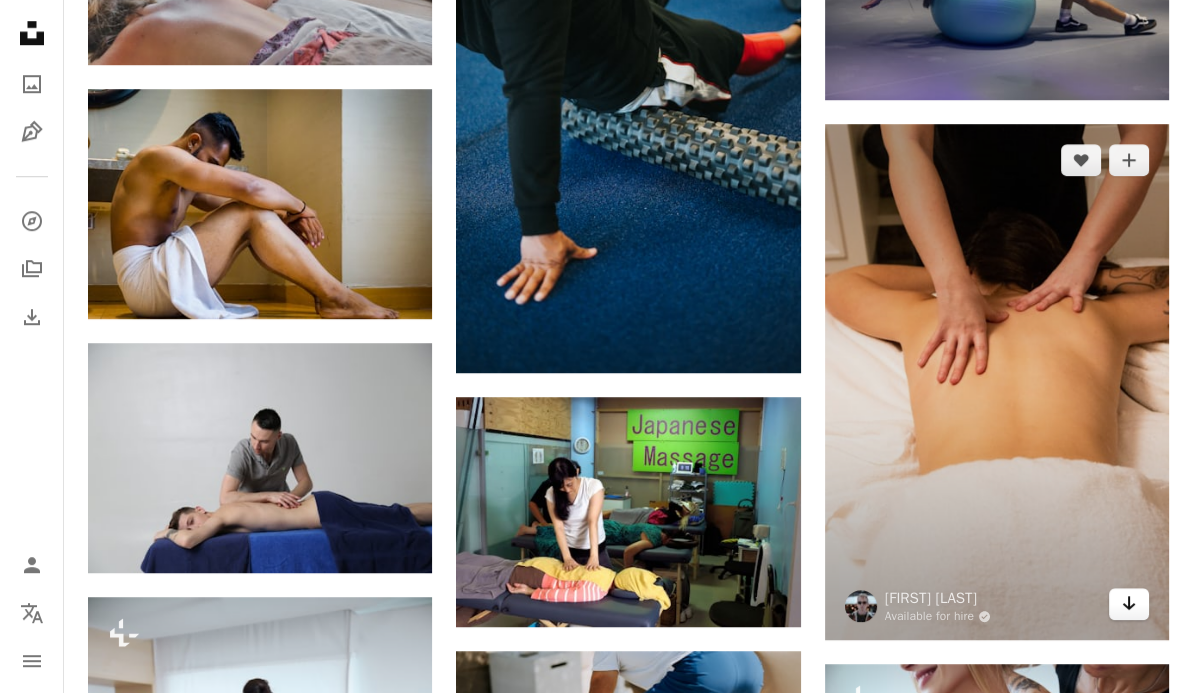 click on "Arrow pointing down" 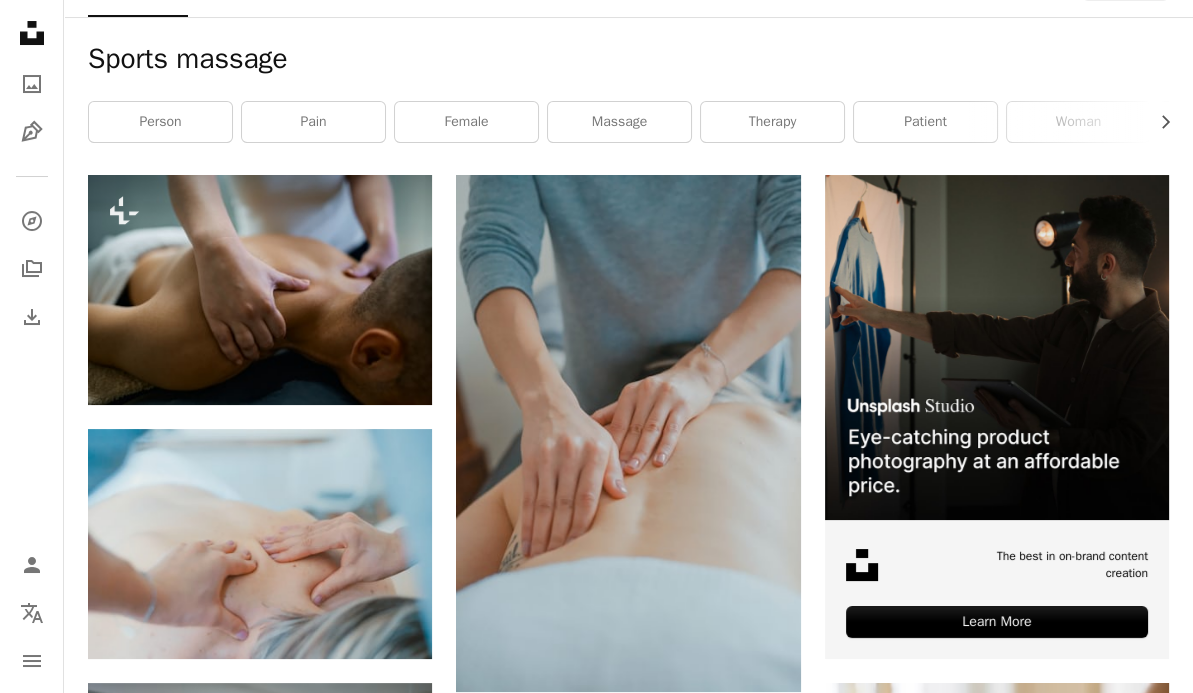 scroll, scrollTop: 0, scrollLeft: 0, axis: both 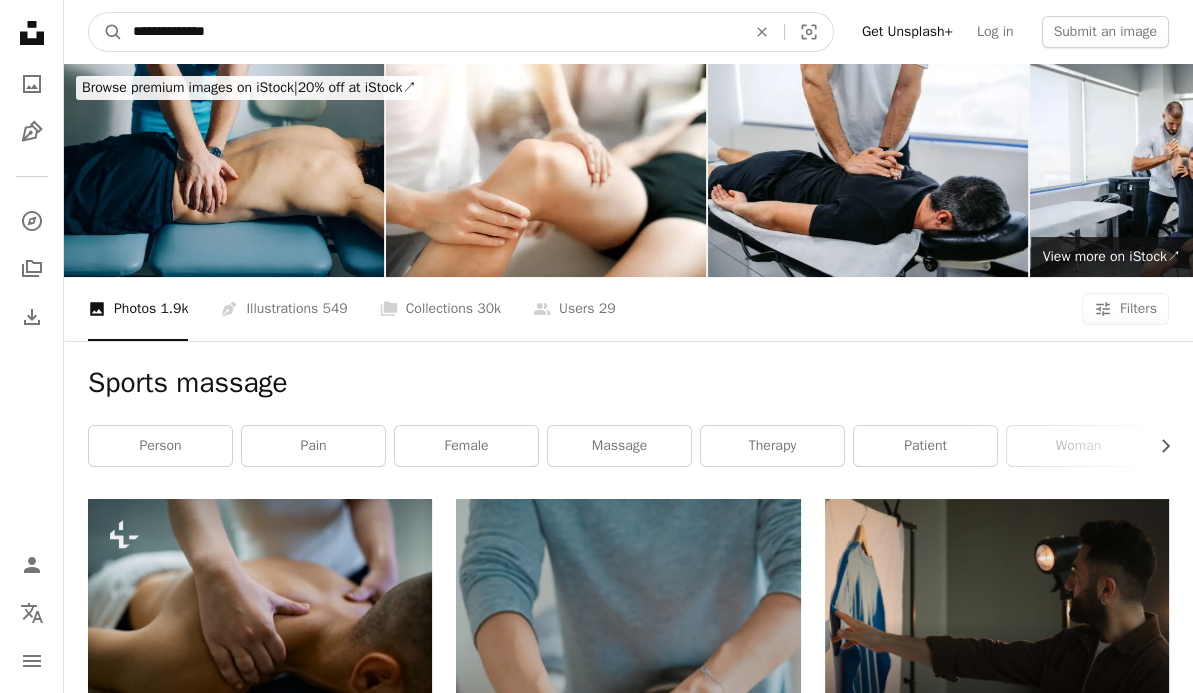 click on "**********" at bounding box center (431, 32) 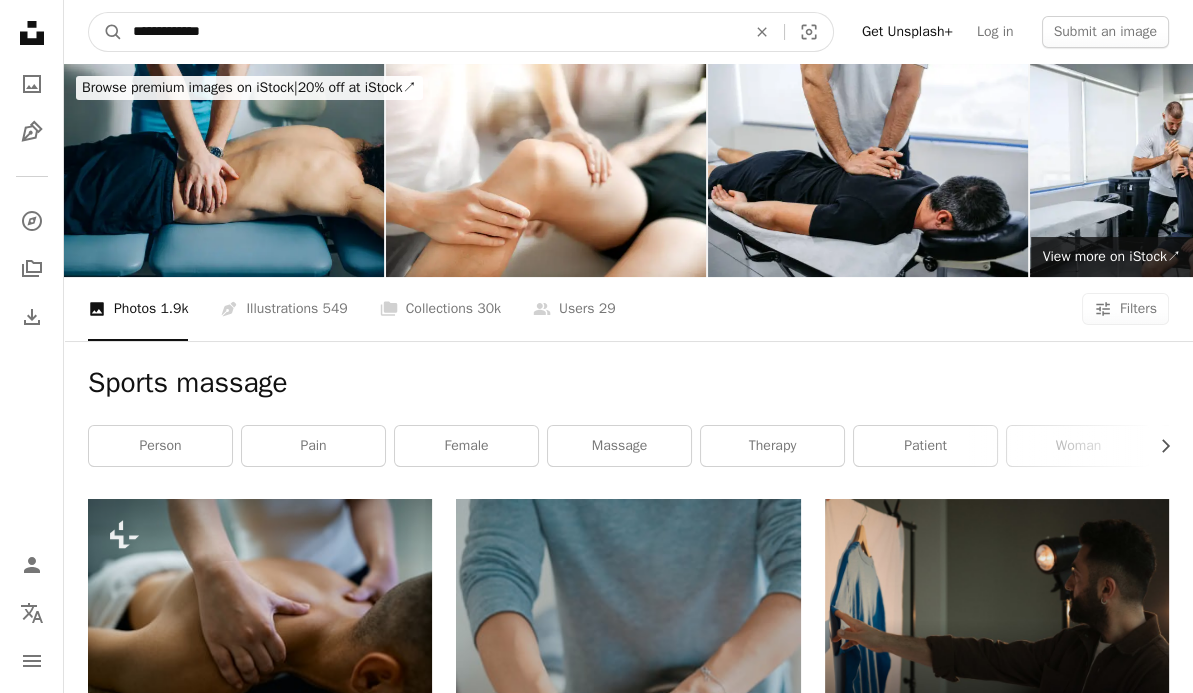 type on "**********" 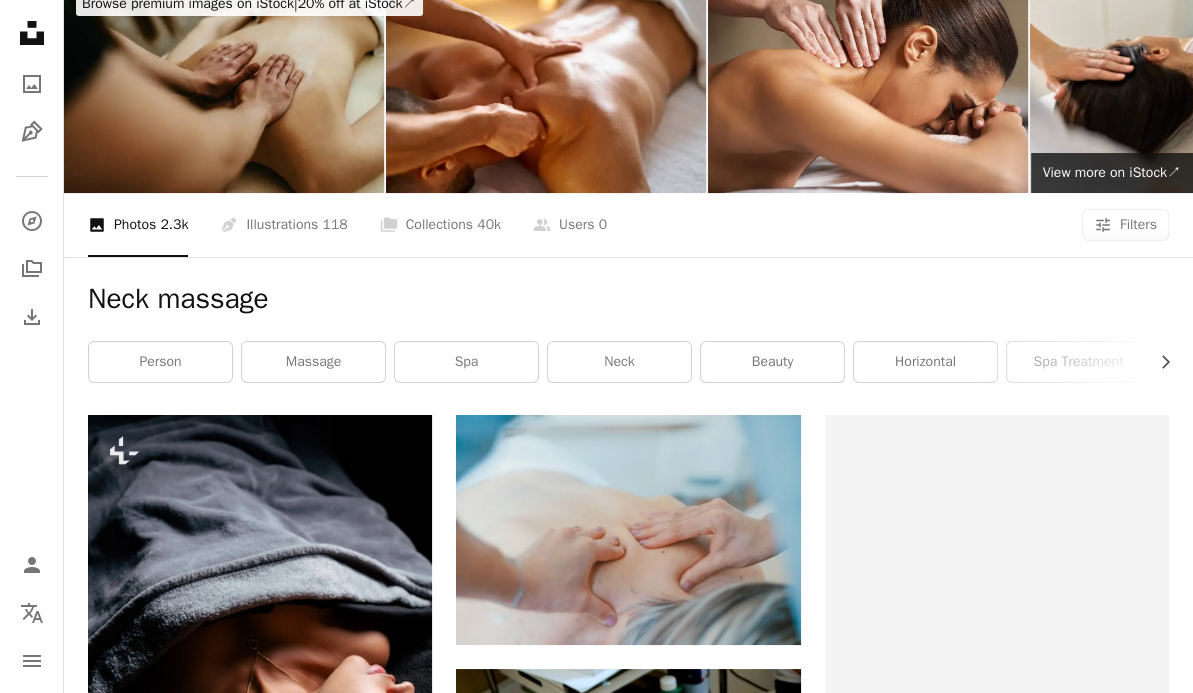 scroll, scrollTop: 0, scrollLeft: 0, axis: both 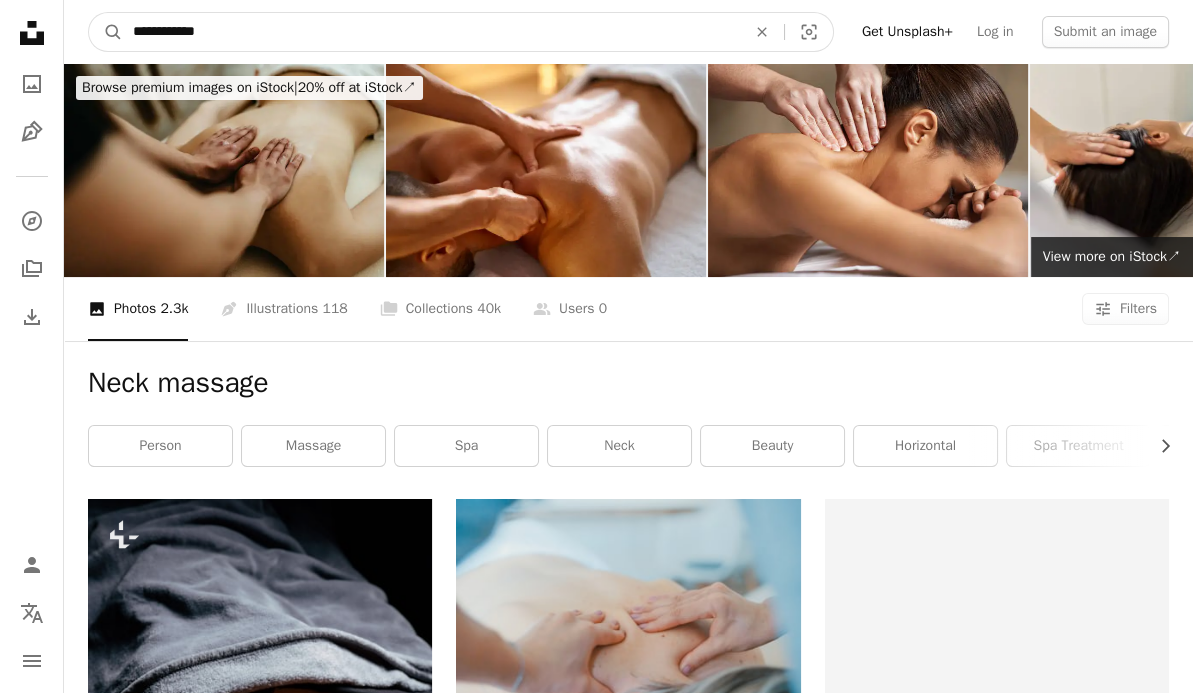 click on "**********" at bounding box center [431, 32] 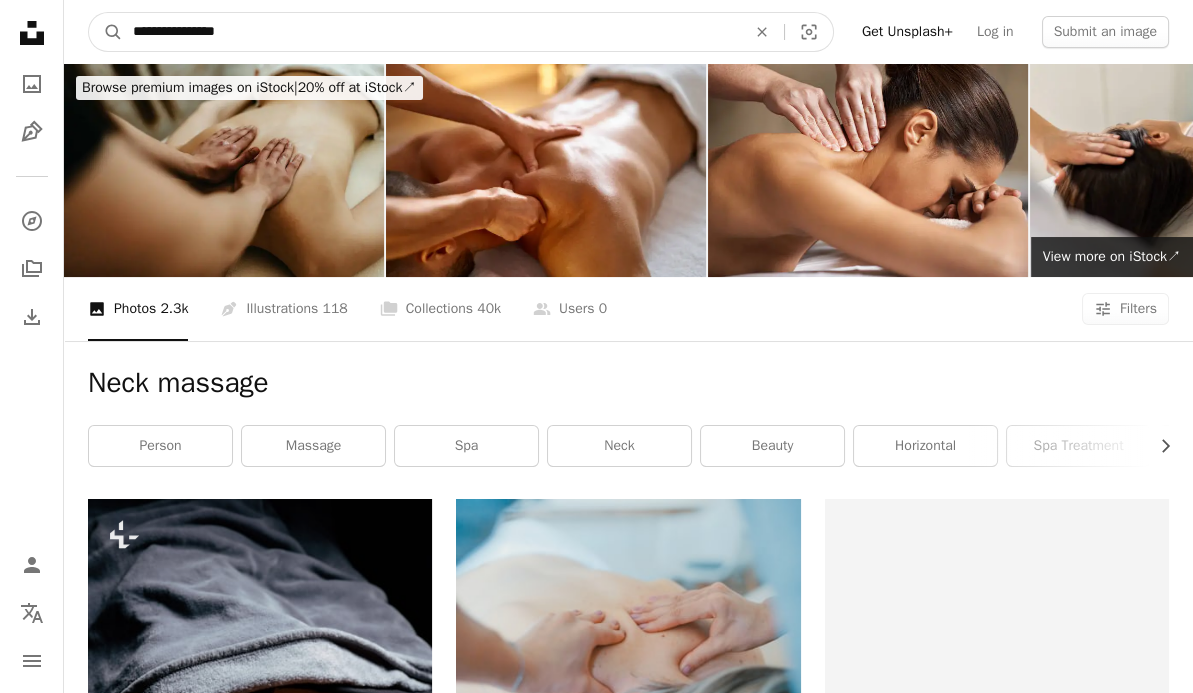 type on "**********" 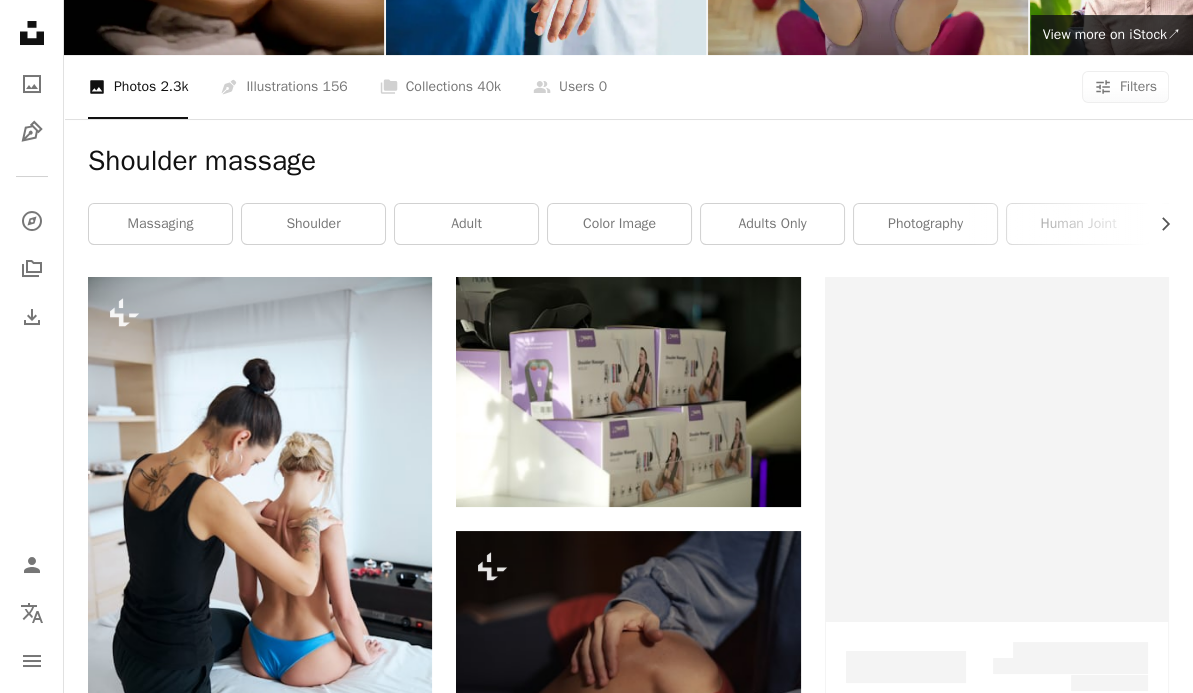 scroll, scrollTop: 0, scrollLeft: 0, axis: both 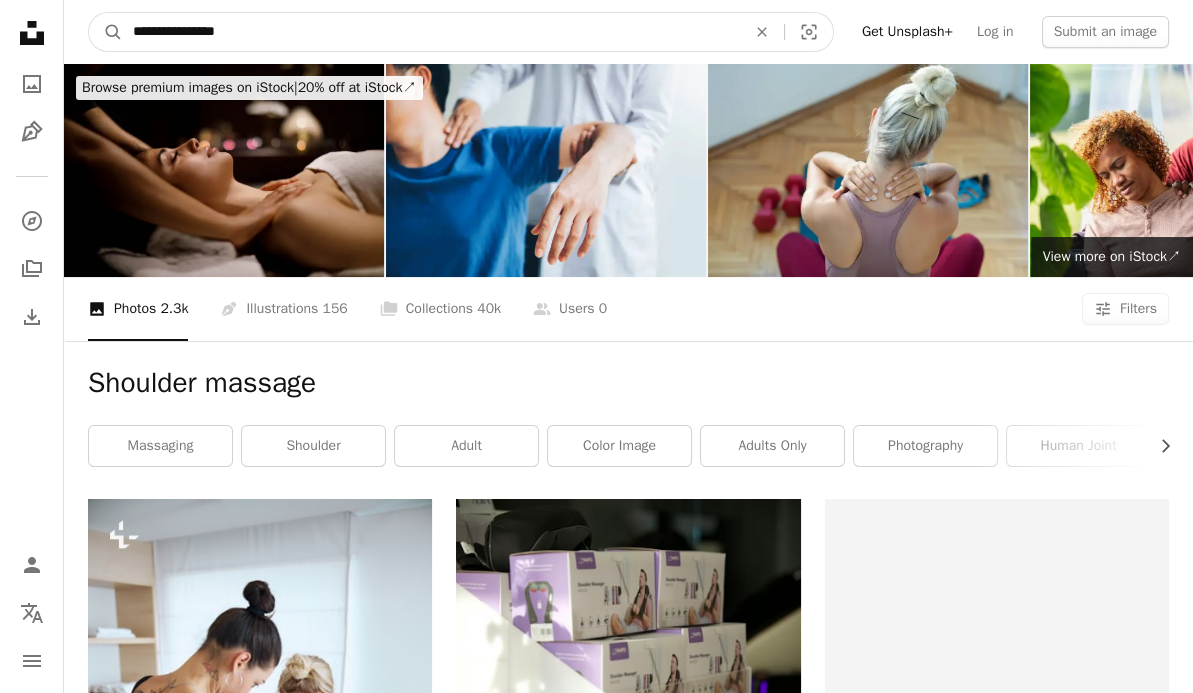 click on "**********" at bounding box center (431, 32) 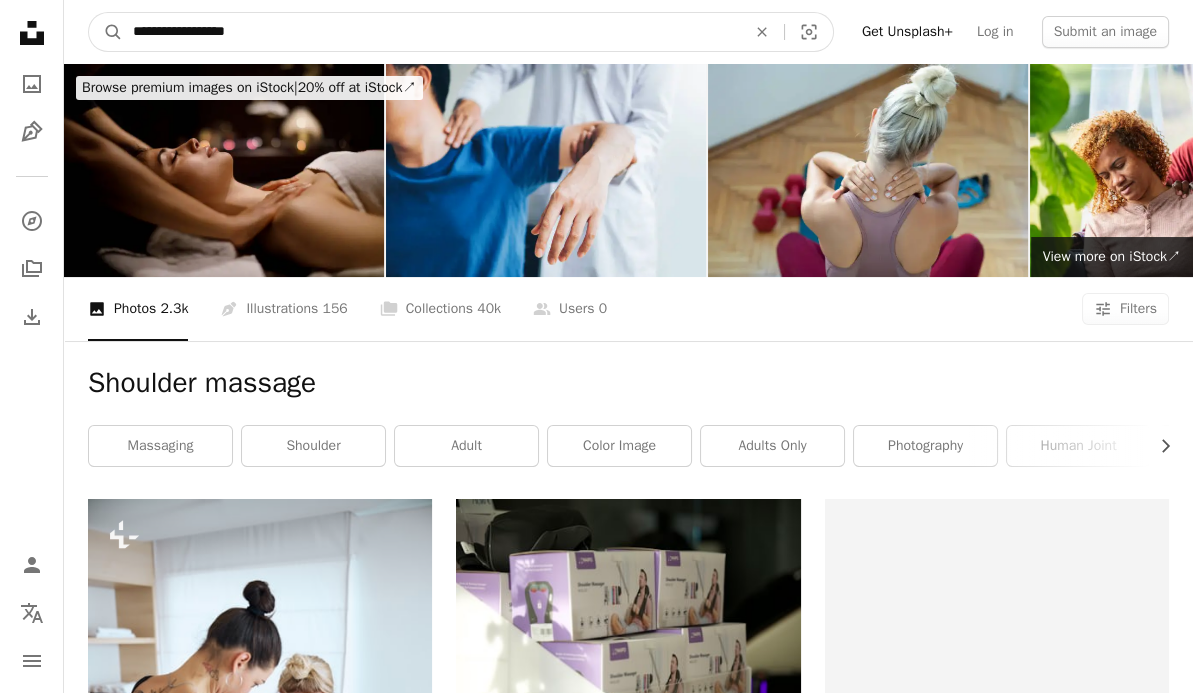 type on "**********" 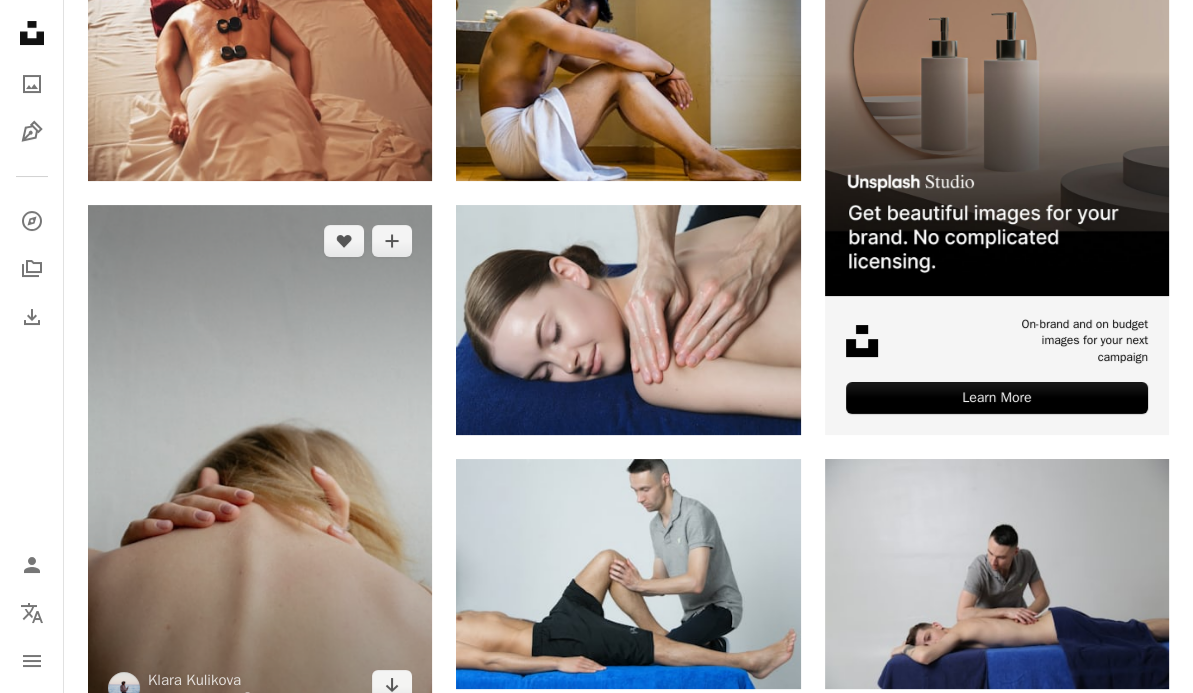 scroll, scrollTop: 0, scrollLeft: 0, axis: both 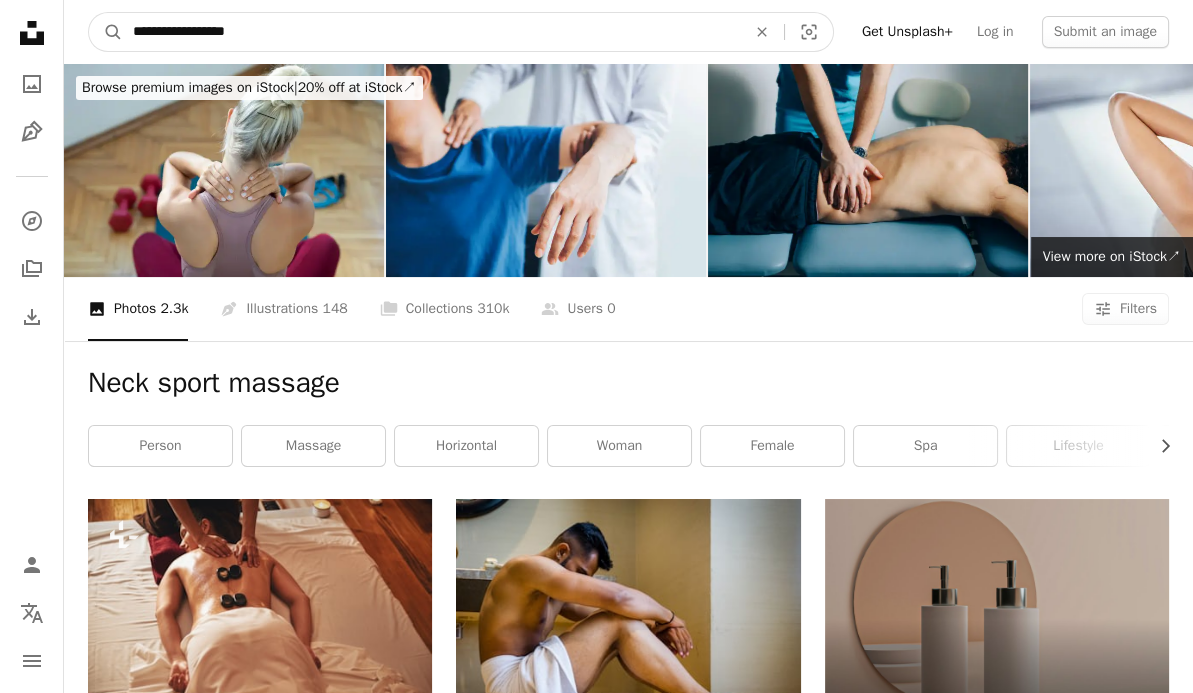 click on "**********" at bounding box center (431, 32) 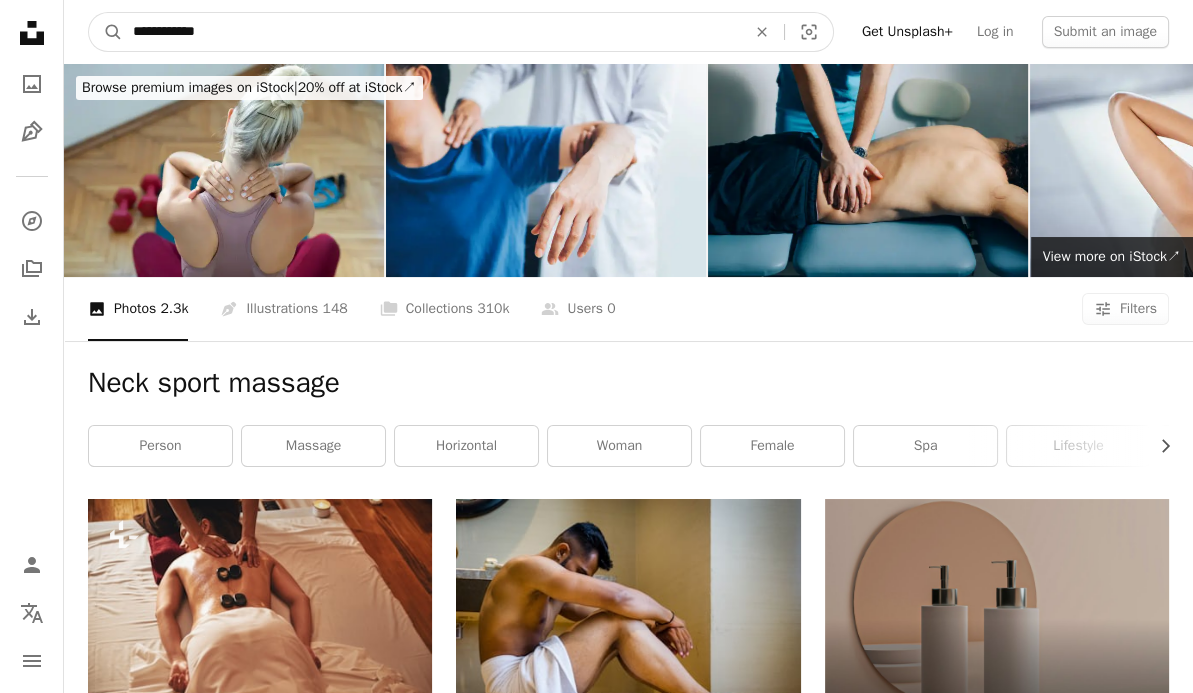 type on "**********" 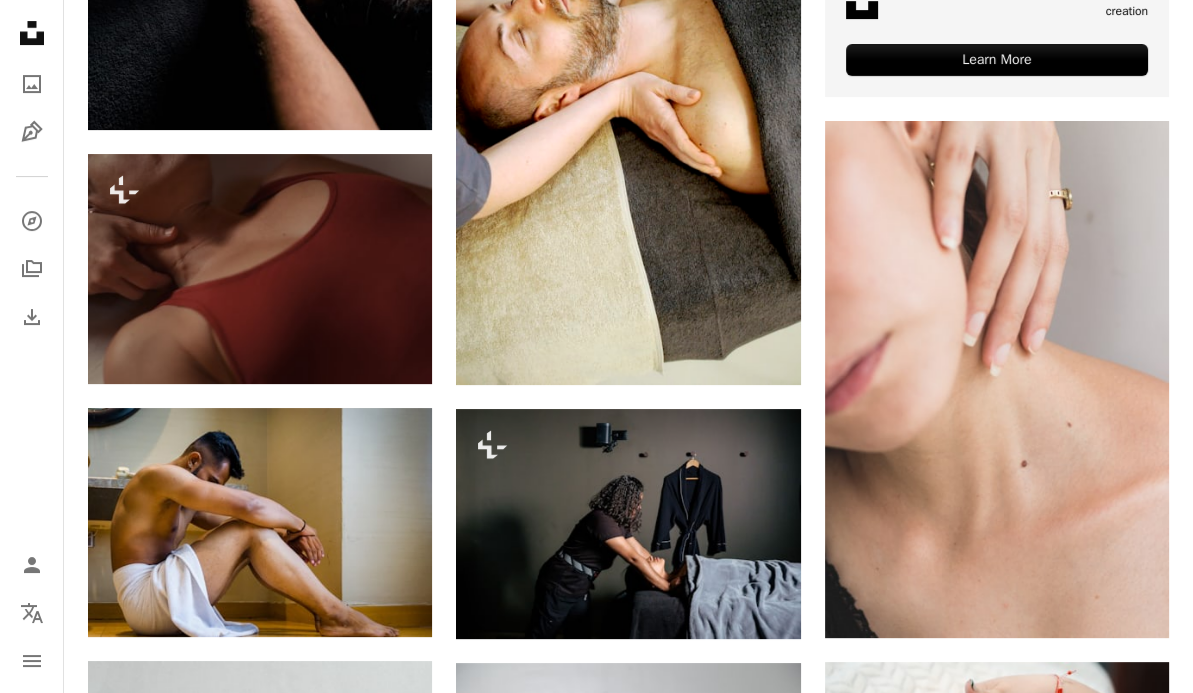 scroll, scrollTop: 0, scrollLeft: 0, axis: both 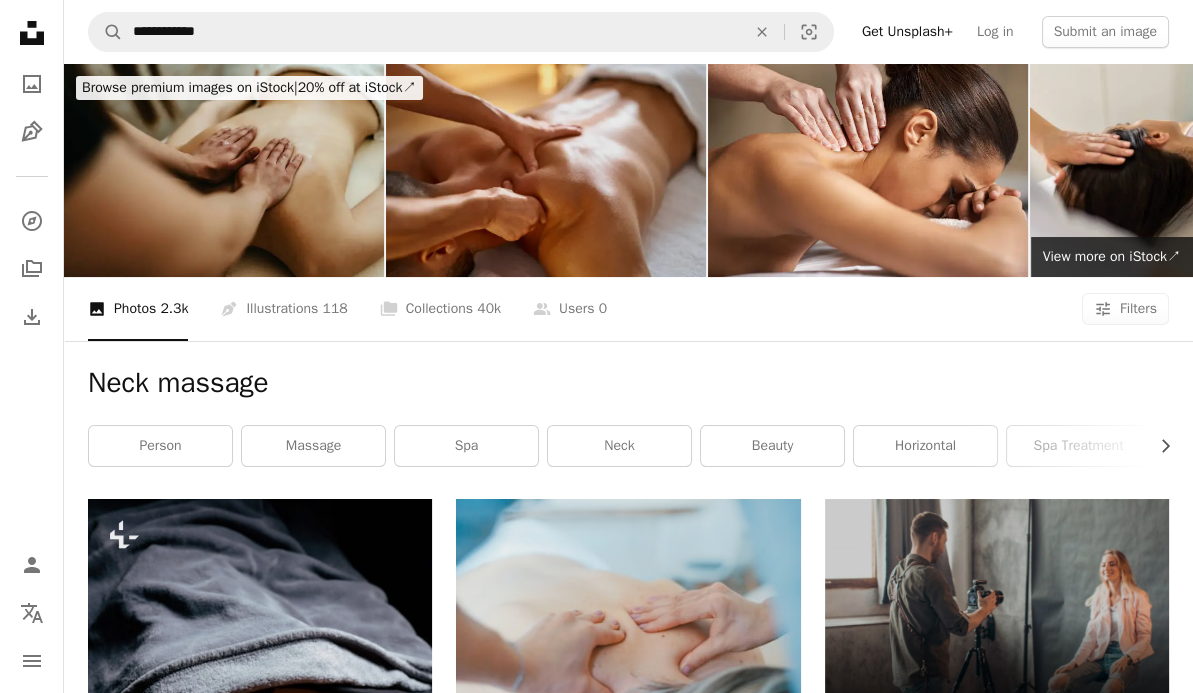 click at bounding box center [546, 170] 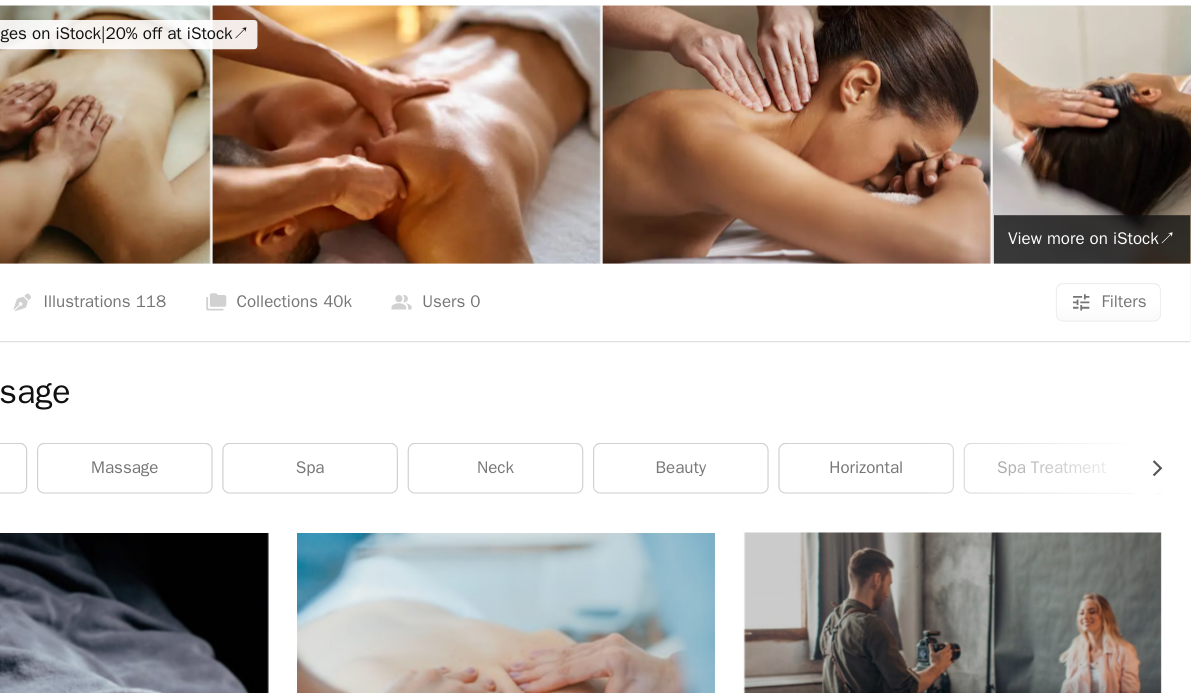 scroll, scrollTop: 0, scrollLeft: 0, axis: both 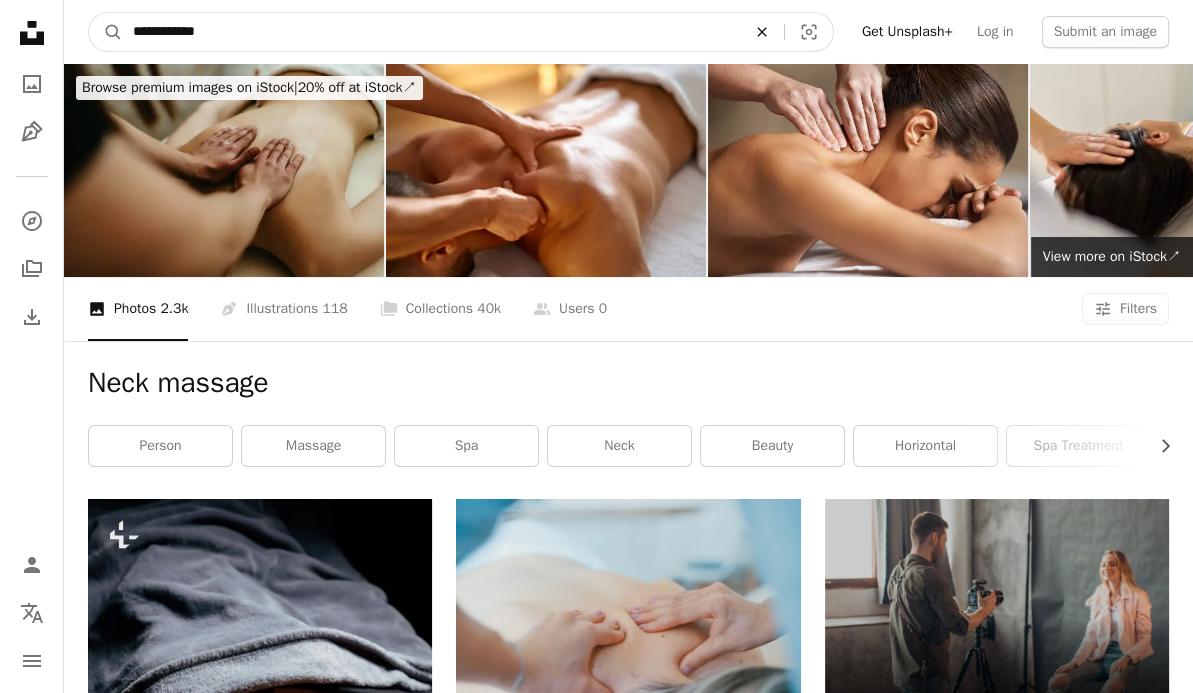 click on "An X shape" at bounding box center [762, 32] 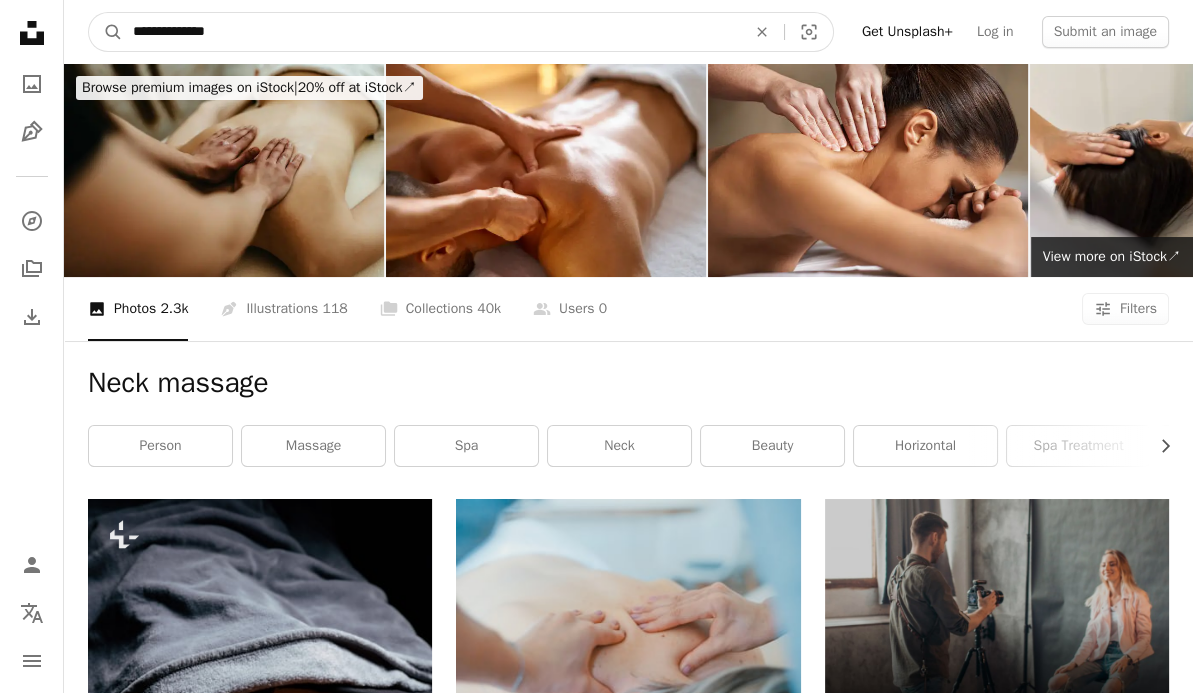 type on "**********" 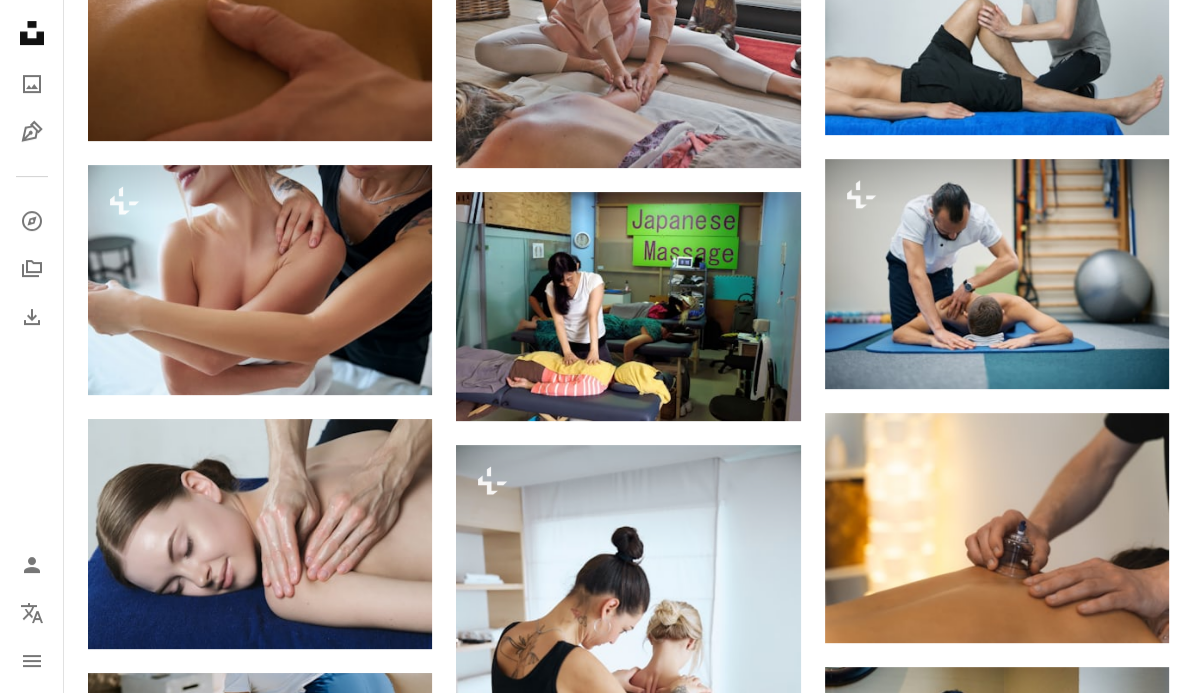 scroll, scrollTop: 1107, scrollLeft: 0, axis: vertical 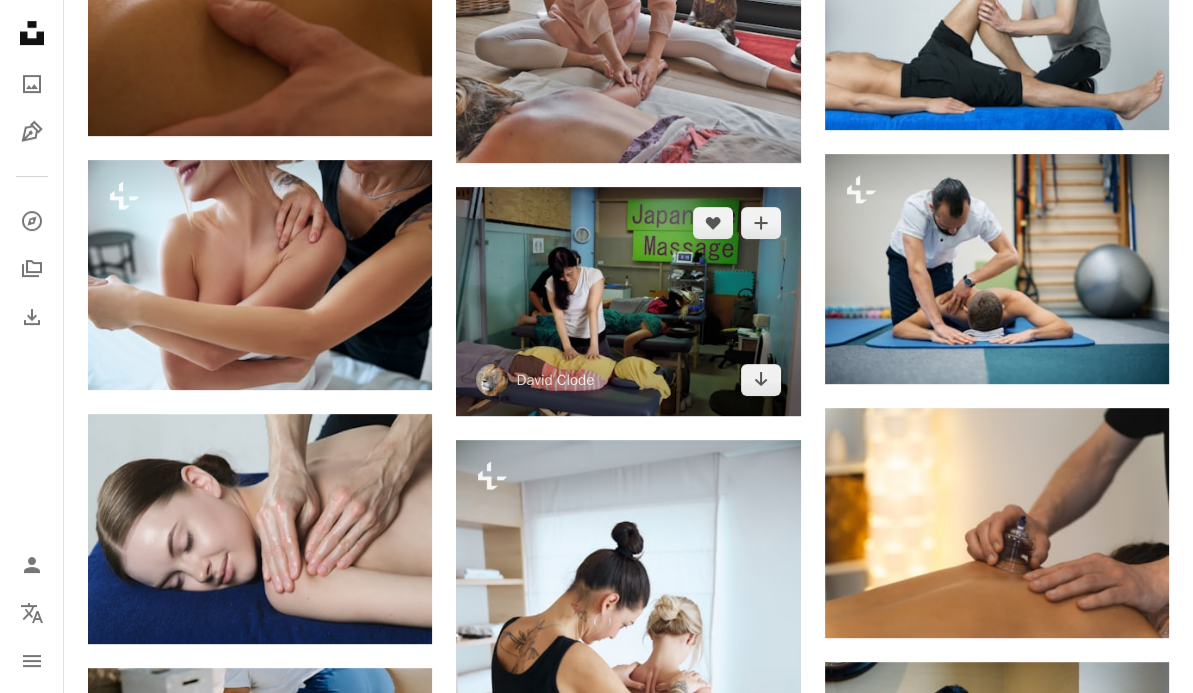click at bounding box center [628, 302] 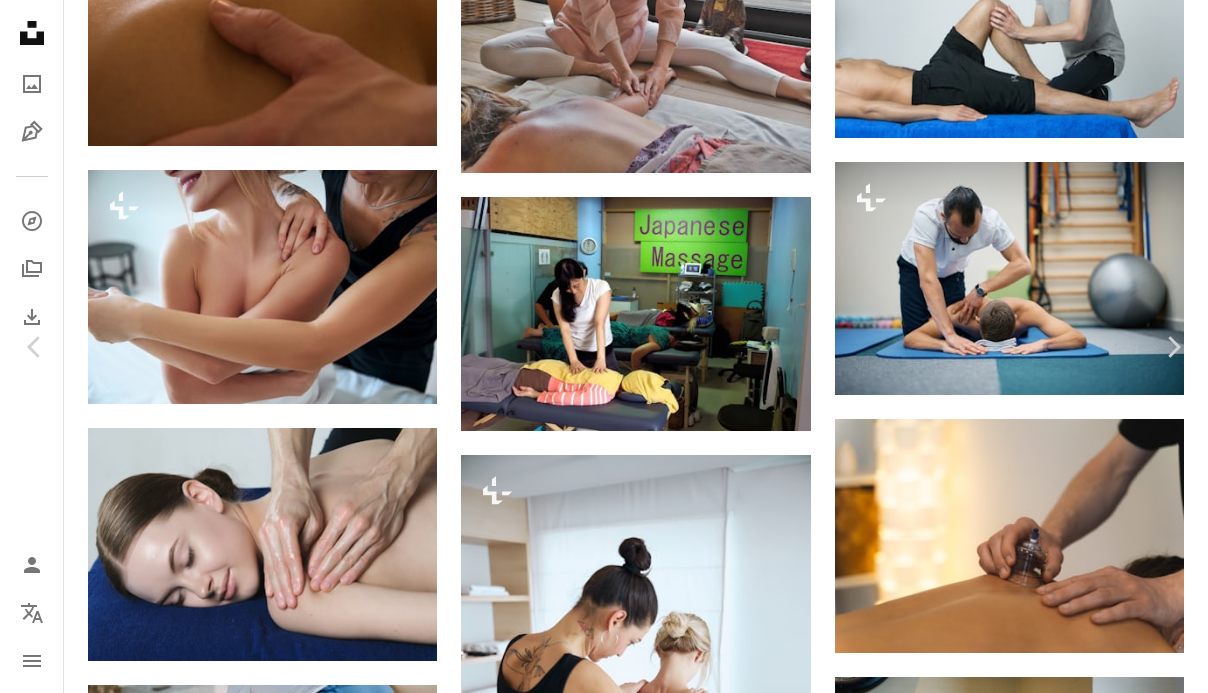click on "An X shape Chevron left Chevron right [FIRST] [LAST] [FIRST] [LAST] A heart A plus sign Download free Chevron down Zoom in Views 128,771 Downloads 427 A forward-right arrow Share Info icon Info More Actions "Japanese Massage". Rusty's Markets, Cairns, Australia. A map marker Rusty's Markets, [STREET], Cairns City QLD, Australia Calendar outlined Published on November 25, 2023 Camera Canon, EOS R6m2 Safety Free to use under the Unsplash License japanese girl massage street photography japanese japanese woman cairns back massage [FIRST] [LAST] masseuse woman girl human female adult australia spa teen handbag [STREET] Creative Commons images Browse premium related images on iStock | Save 20% with code UNSPLASH20 View more on iStock ↗ Related images A heart A plus sign Romoni Services Arrow pointing down A heart A plus sign [FIRST] [LAST] Available for hire A checkmark inside of a circle Arrow pointing down A heart A plus sign [FIRST] [LAST] Available for hire A checkmark inside of a circle Arrow pointing down" at bounding box center [604, 3735] 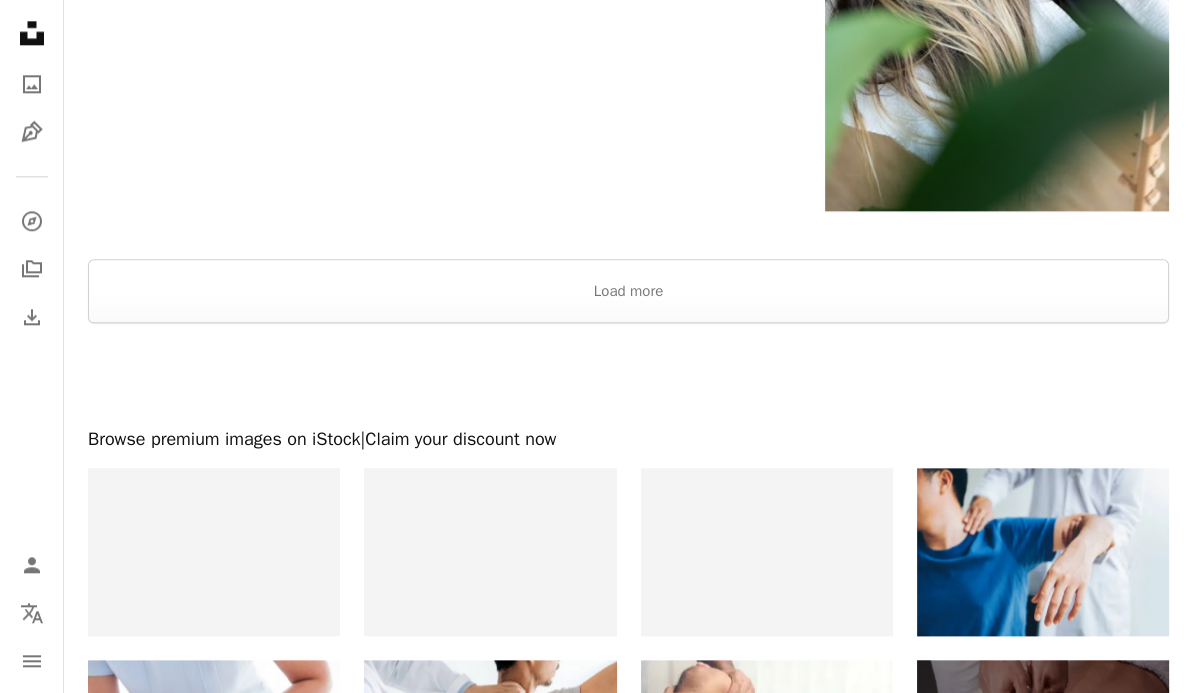 scroll, scrollTop: 3390, scrollLeft: 0, axis: vertical 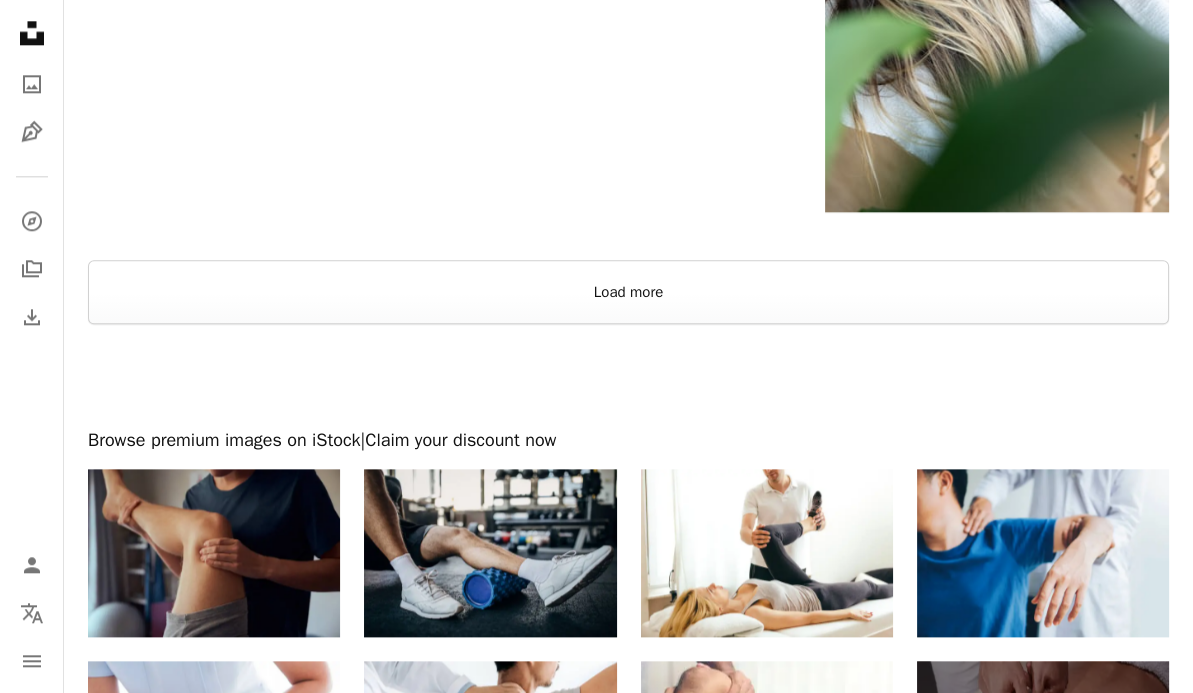 click on "Load more" at bounding box center [628, 292] 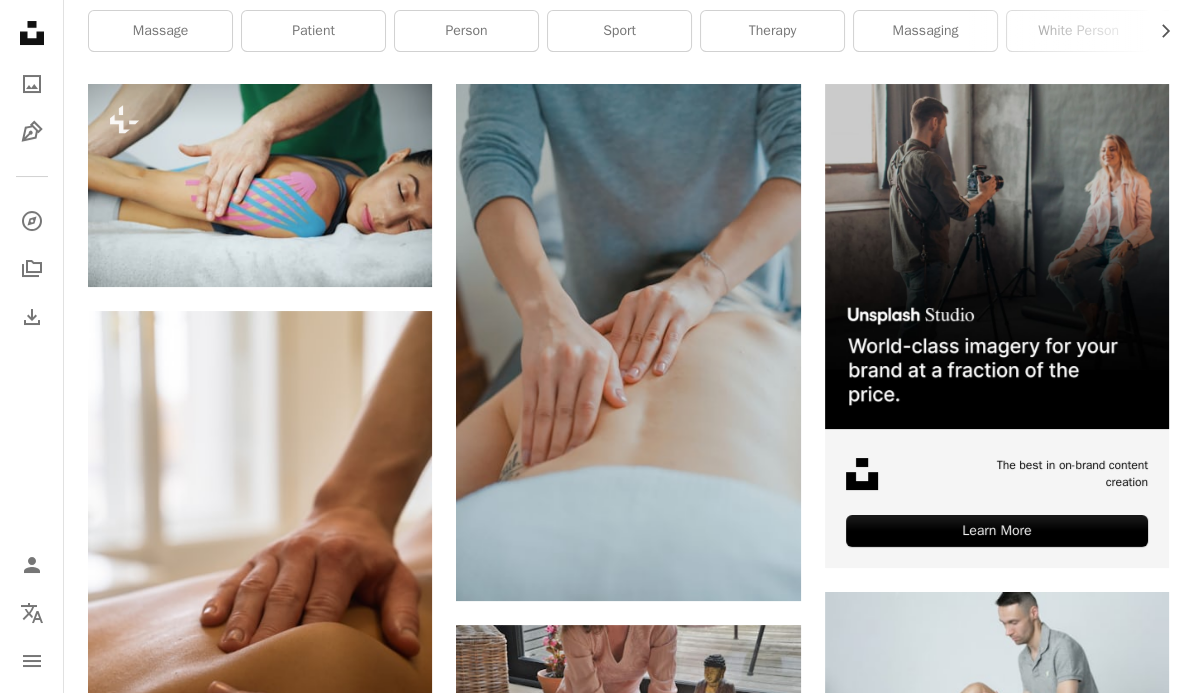 scroll, scrollTop: 0, scrollLeft: 0, axis: both 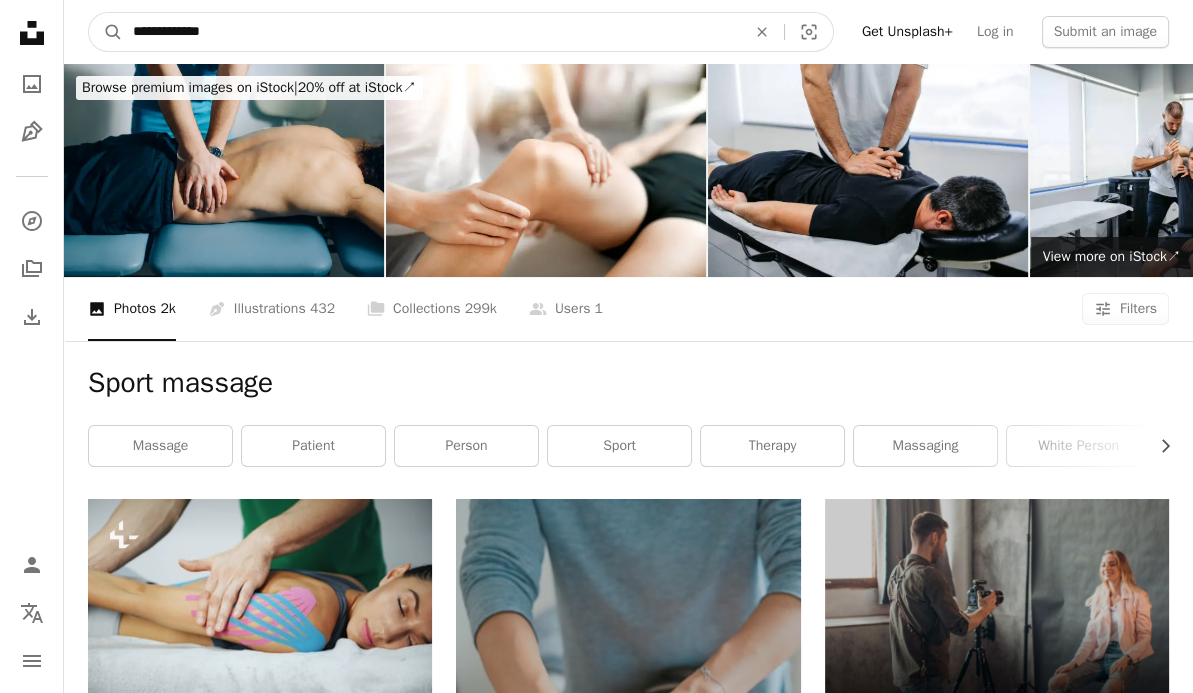 click on "**********" at bounding box center [431, 32] 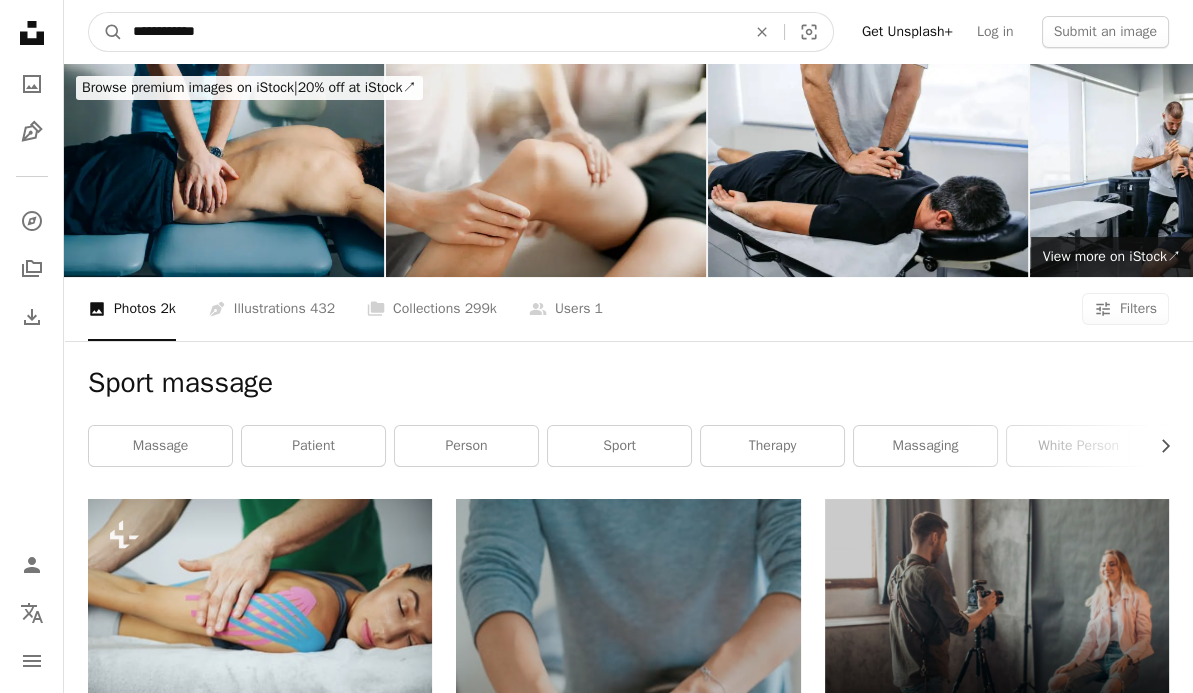 type on "**********" 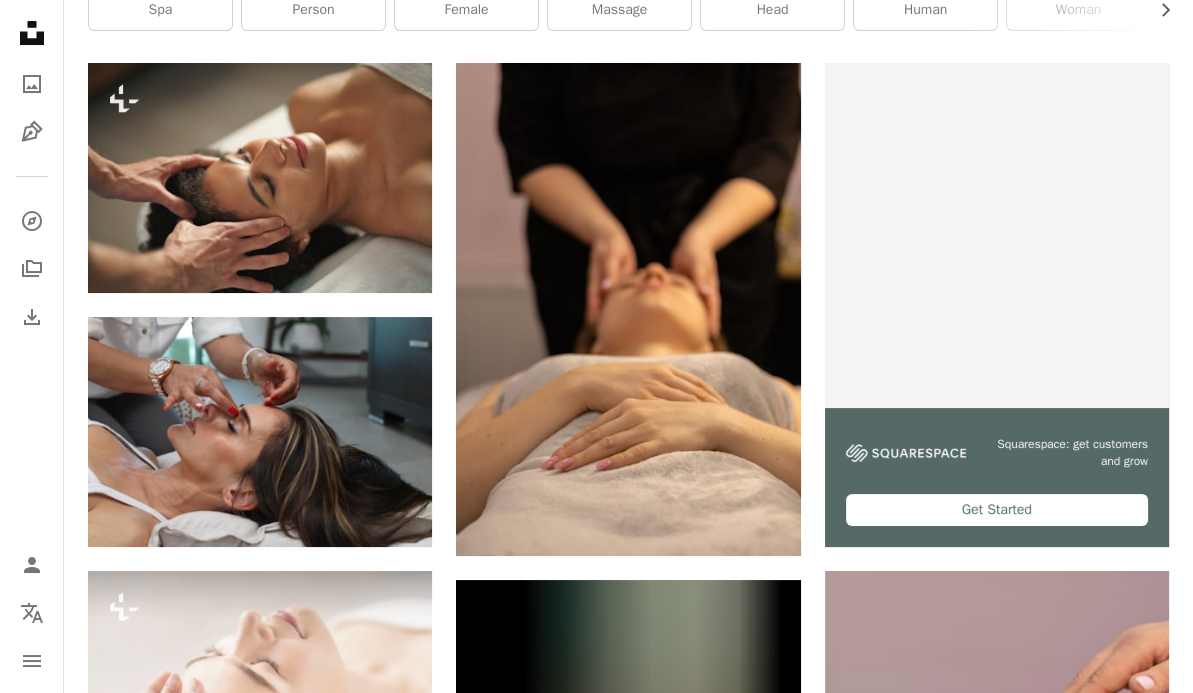scroll, scrollTop: 436, scrollLeft: 0, axis: vertical 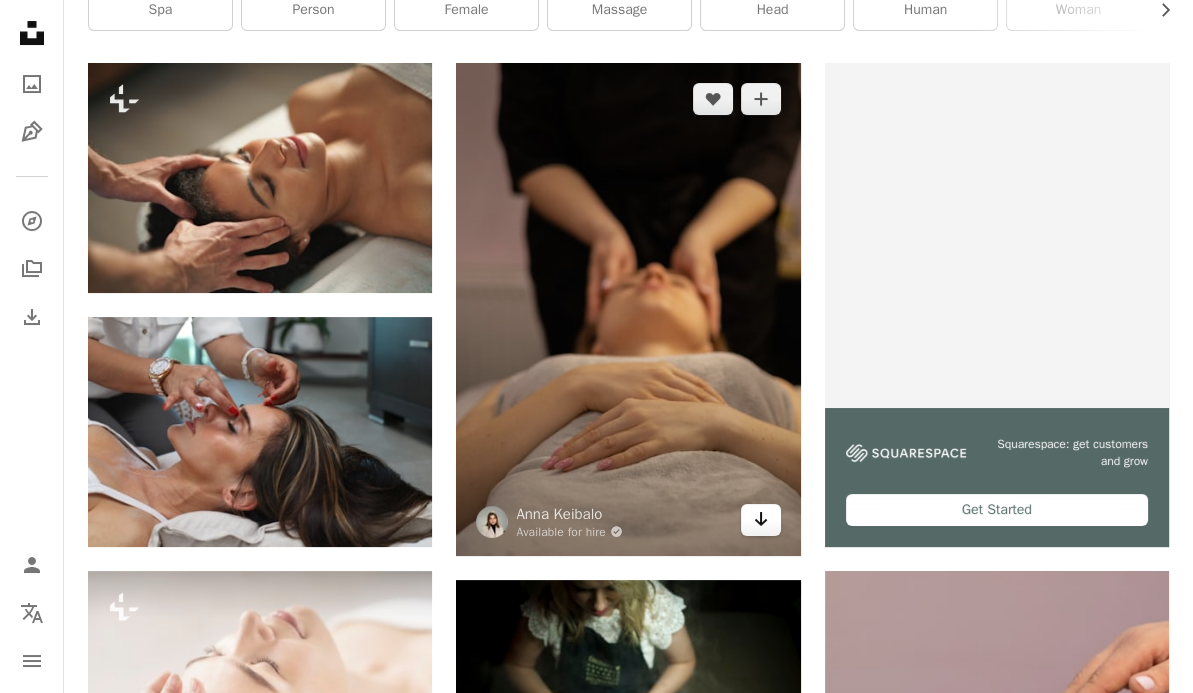 click on "Arrow pointing down" at bounding box center [761, 520] 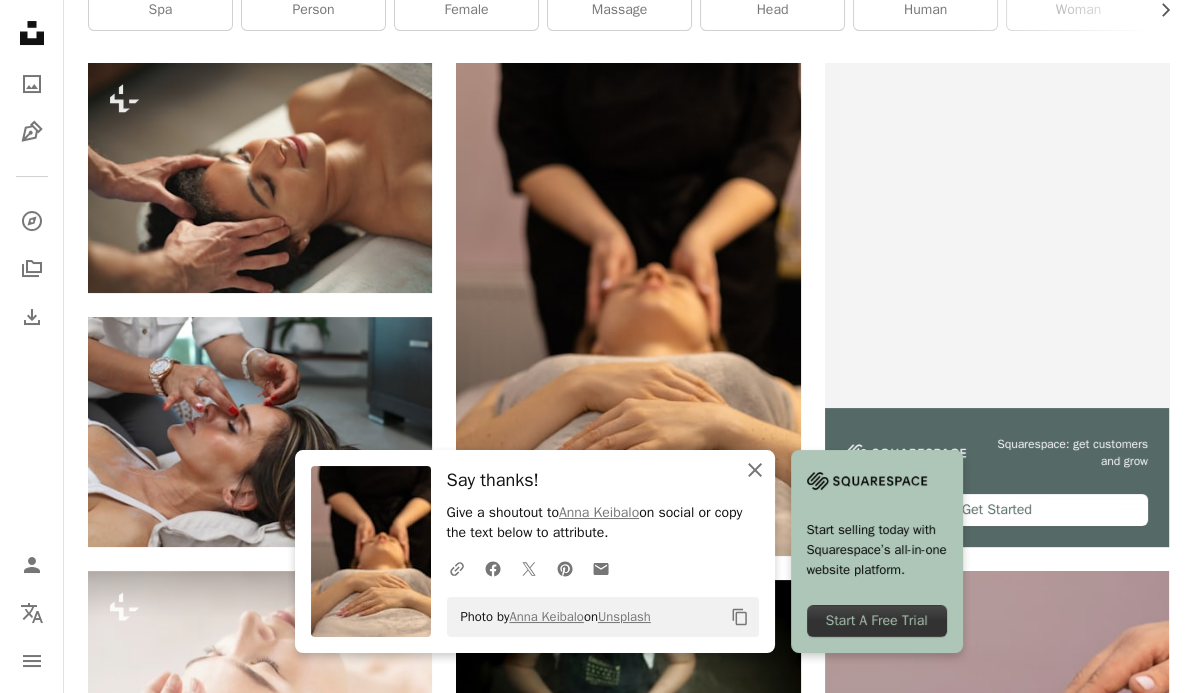 click on "An X shape" 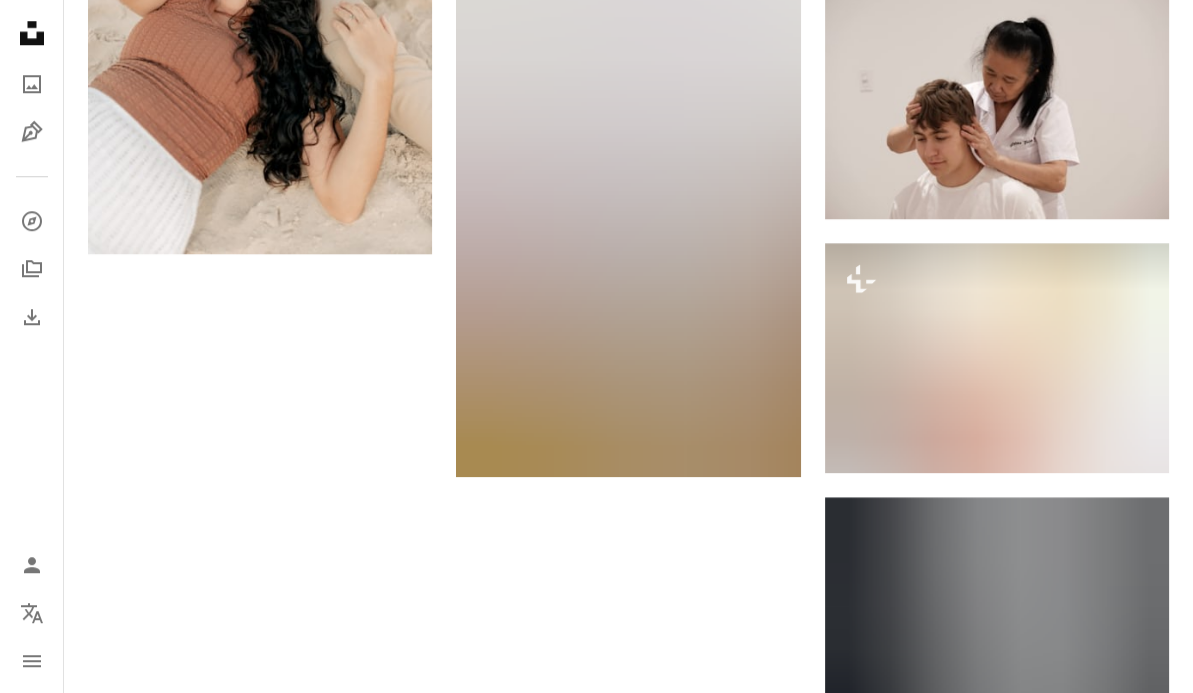 scroll, scrollTop: 2731, scrollLeft: 0, axis: vertical 